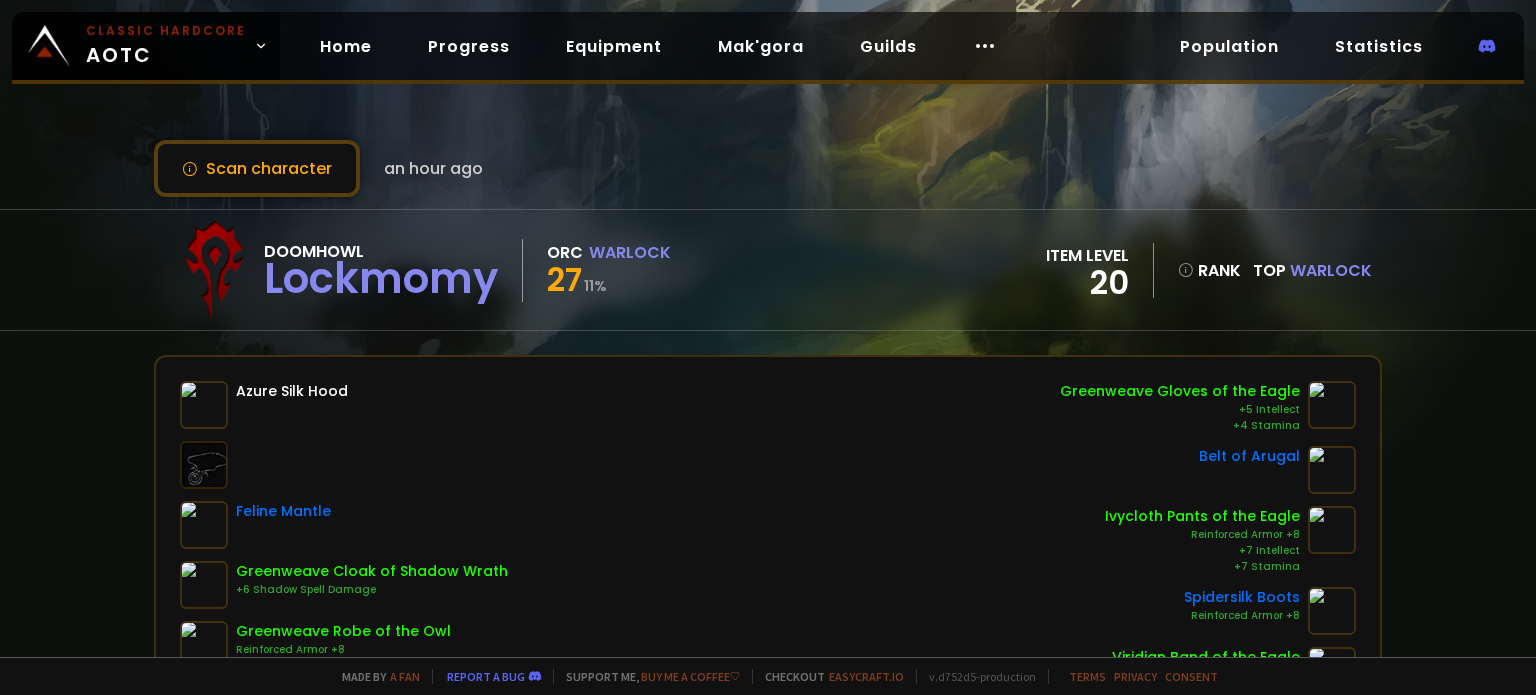 scroll, scrollTop: 0, scrollLeft: 0, axis: both 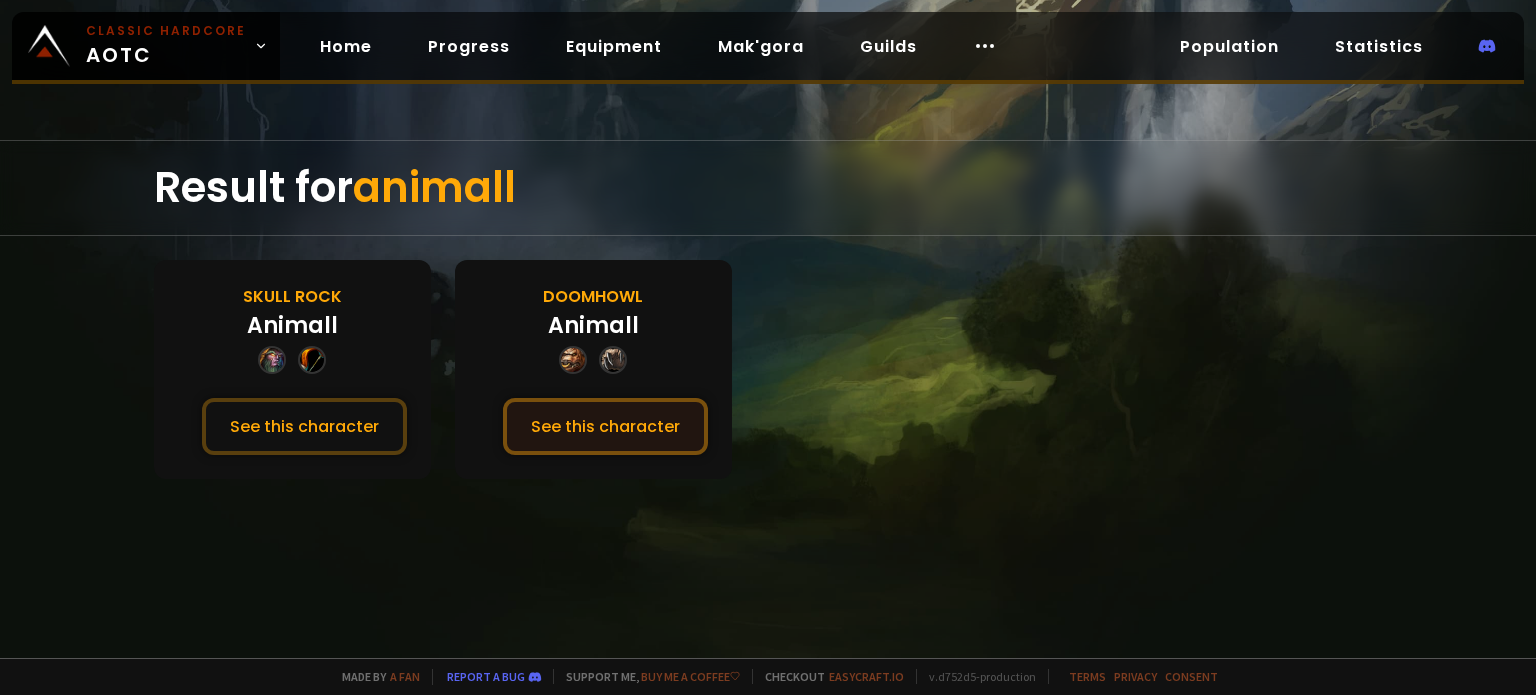 click on "See this character" at bounding box center (605, 426) 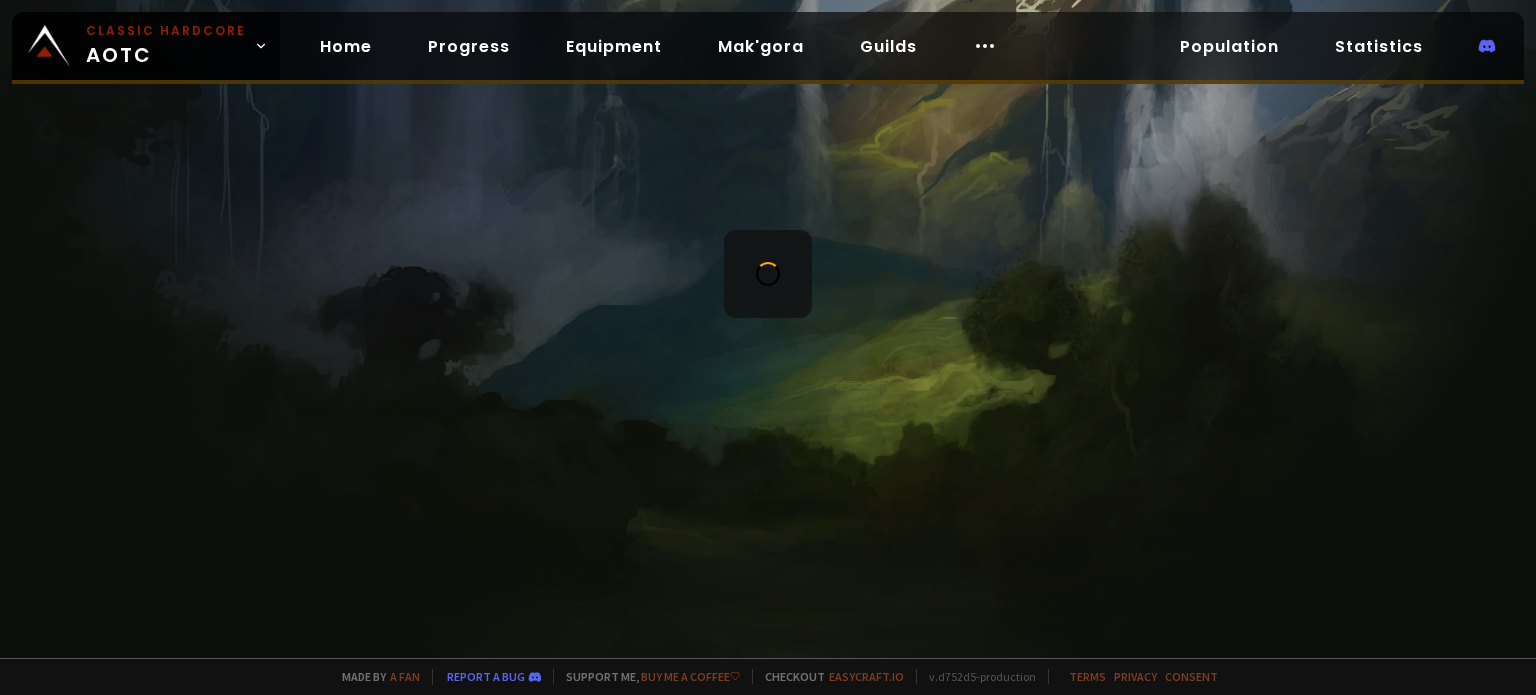 scroll, scrollTop: 0, scrollLeft: 0, axis: both 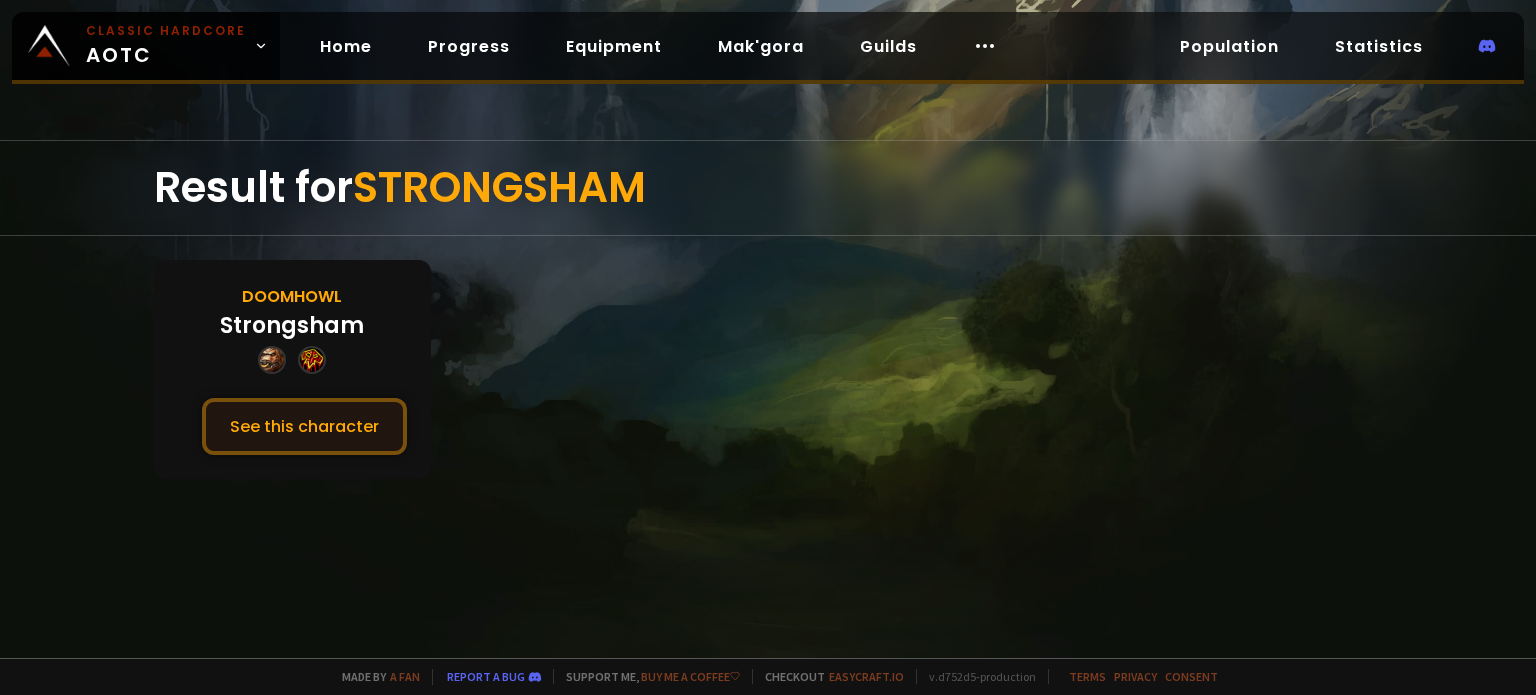 click on "See this character" at bounding box center [304, 426] 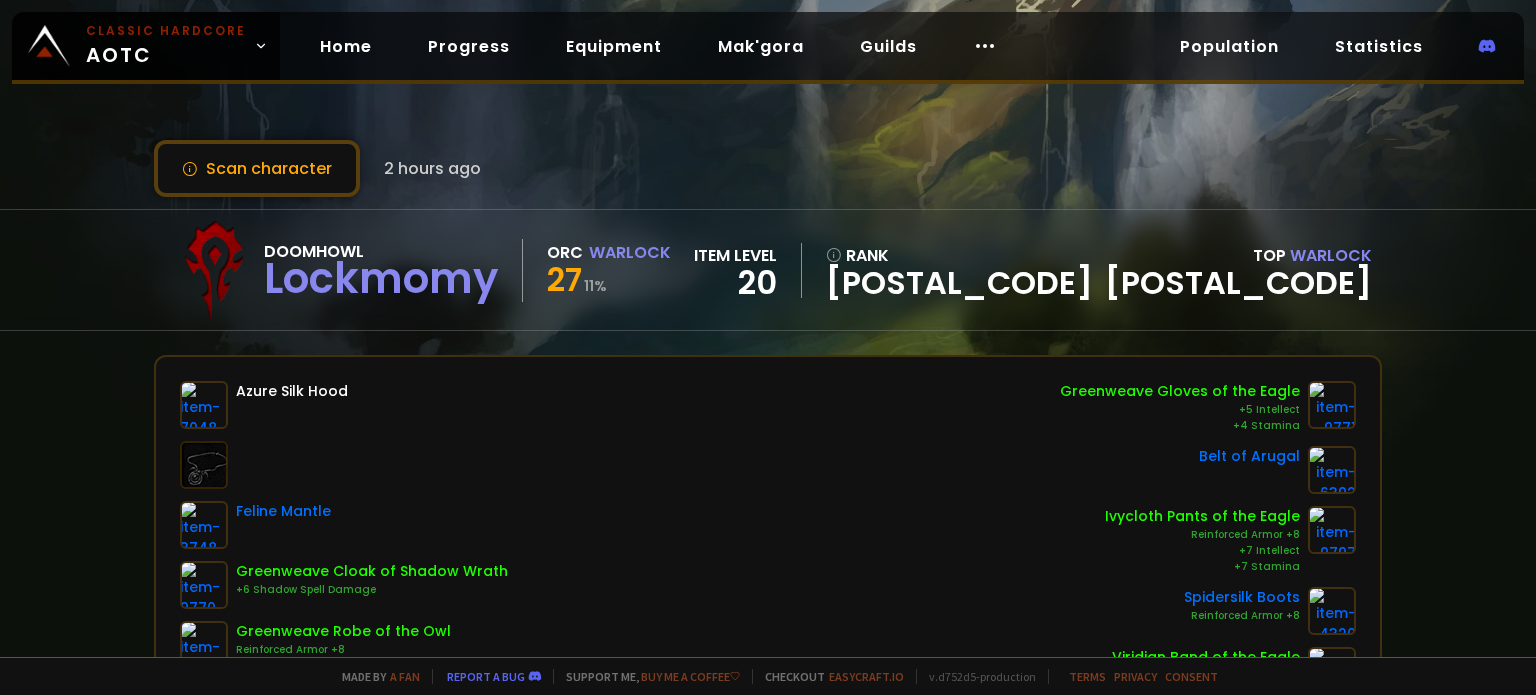 scroll, scrollTop: 0, scrollLeft: 0, axis: both 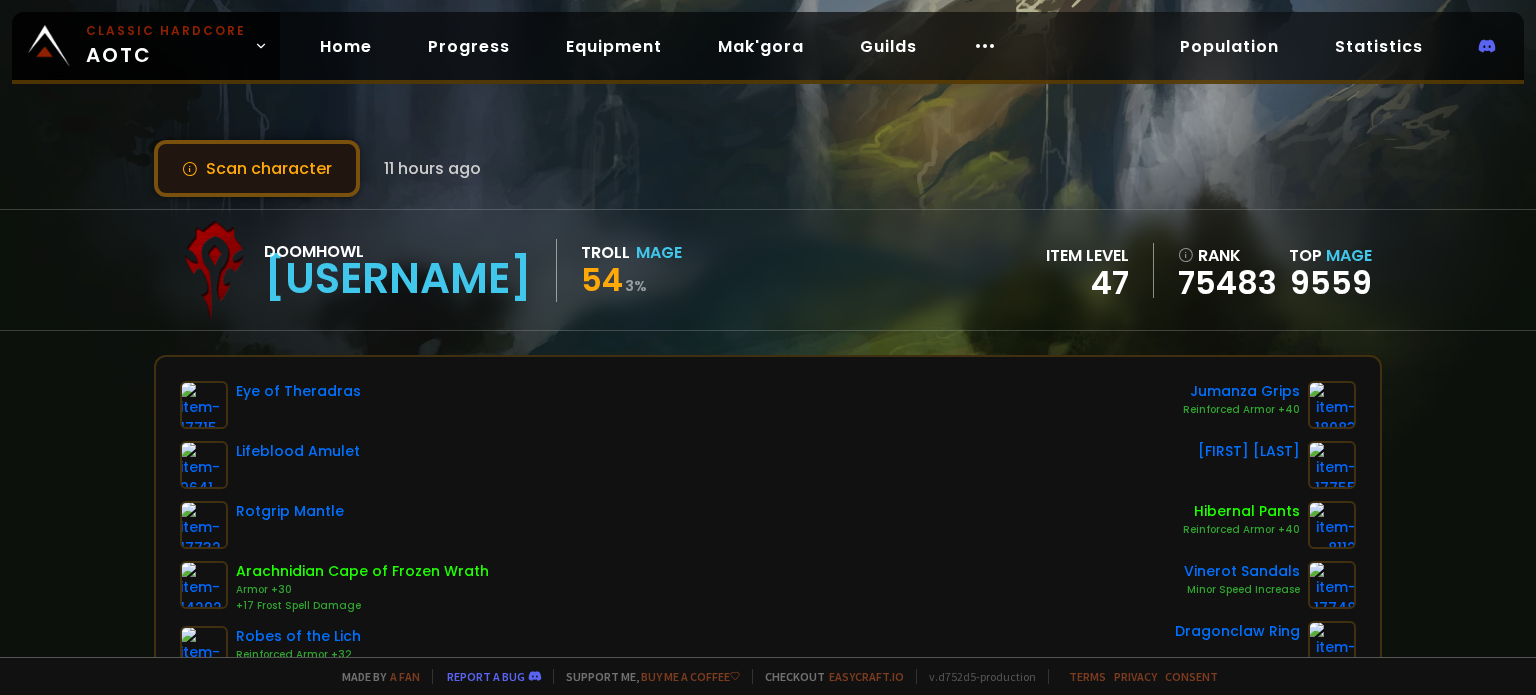 click on "Scan character" at bounding box center (257, 168) 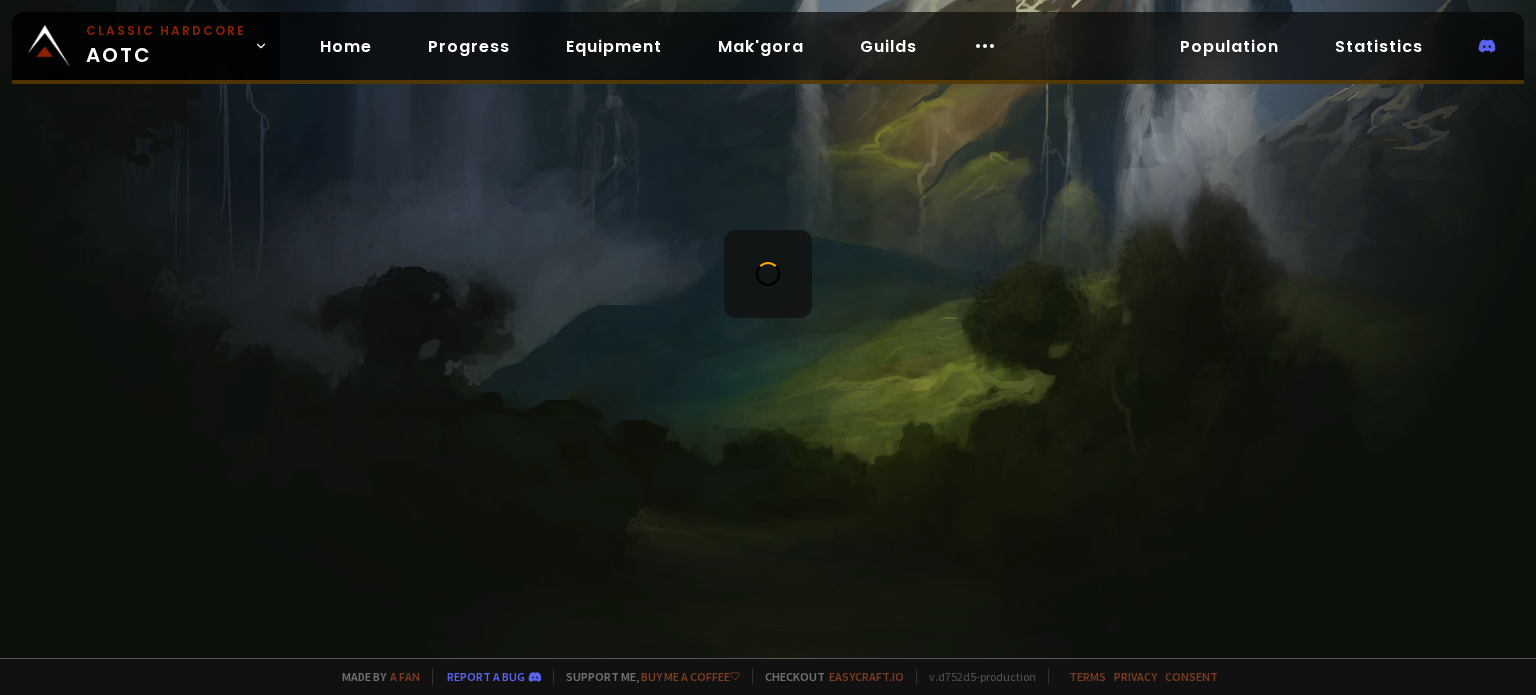 scroll, scrollTop: 0, scrollLeft: 0, axis: both 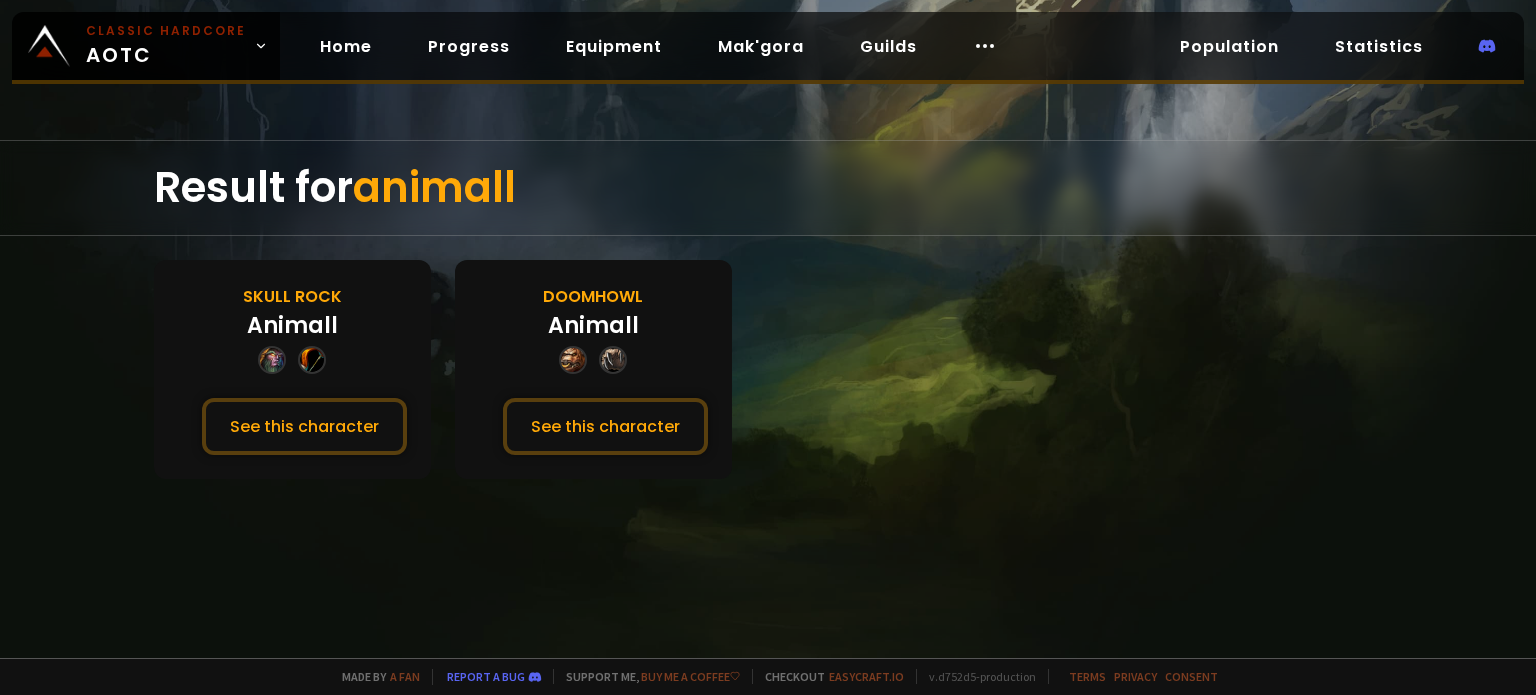 click on "Doomhowl Animall See this character" at bounding box center (593, 369) 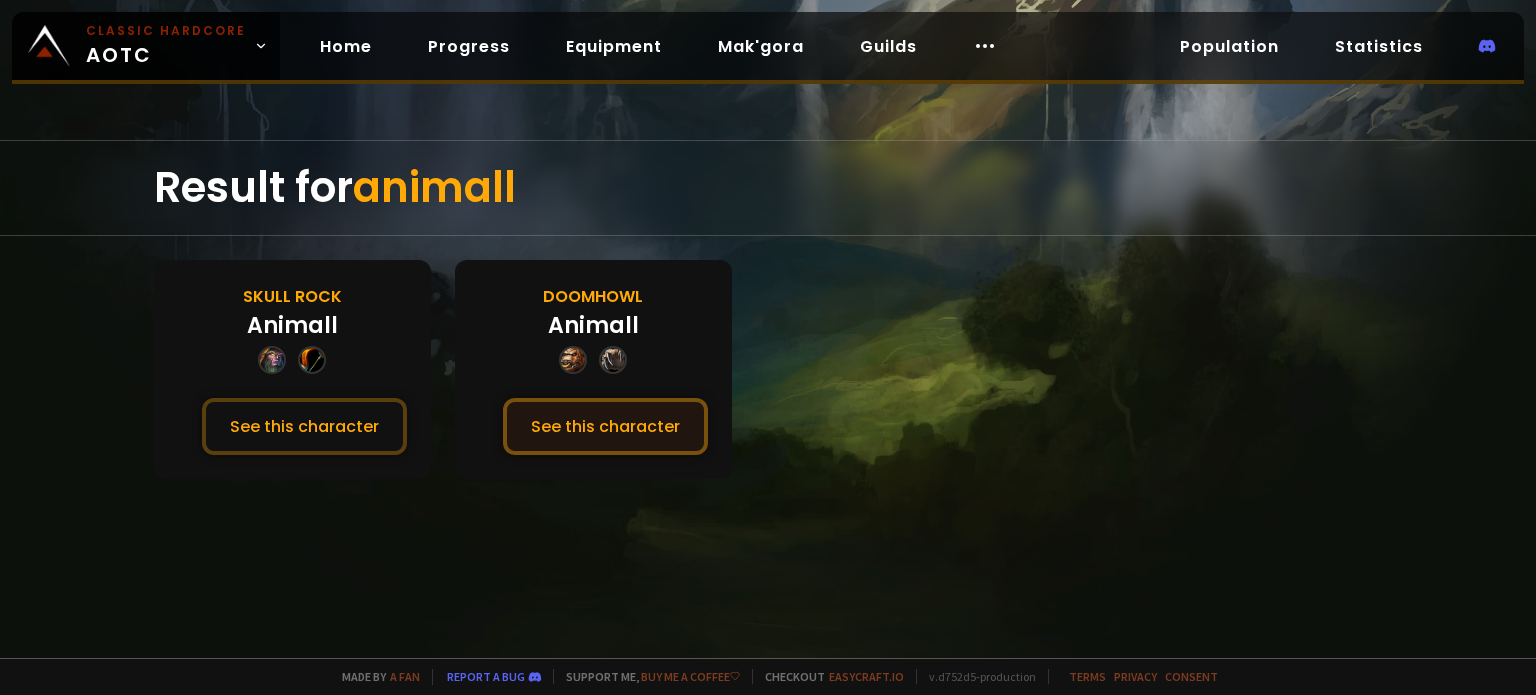 click on "See this character" at bounding box center [605, 426] 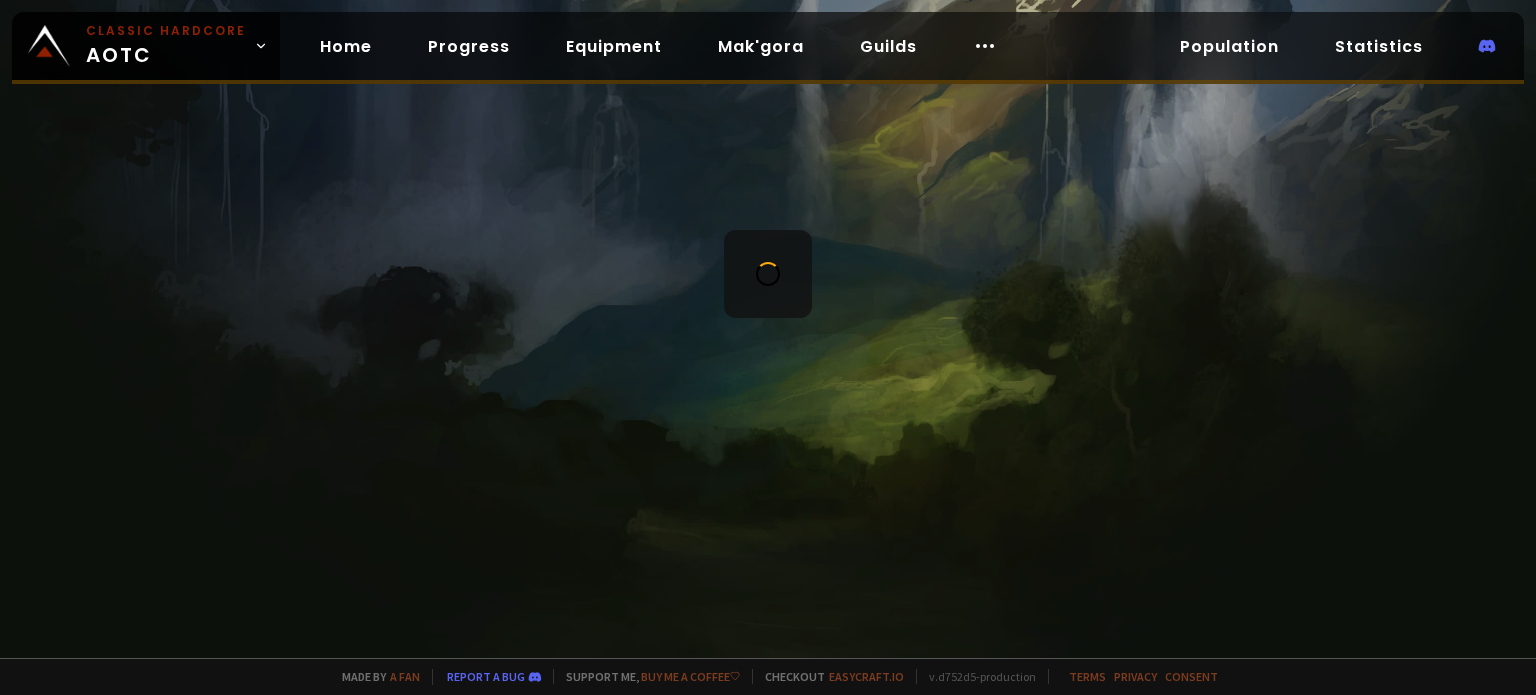scroll, scrollTop: 0, scrollLeft: 0, axis: both 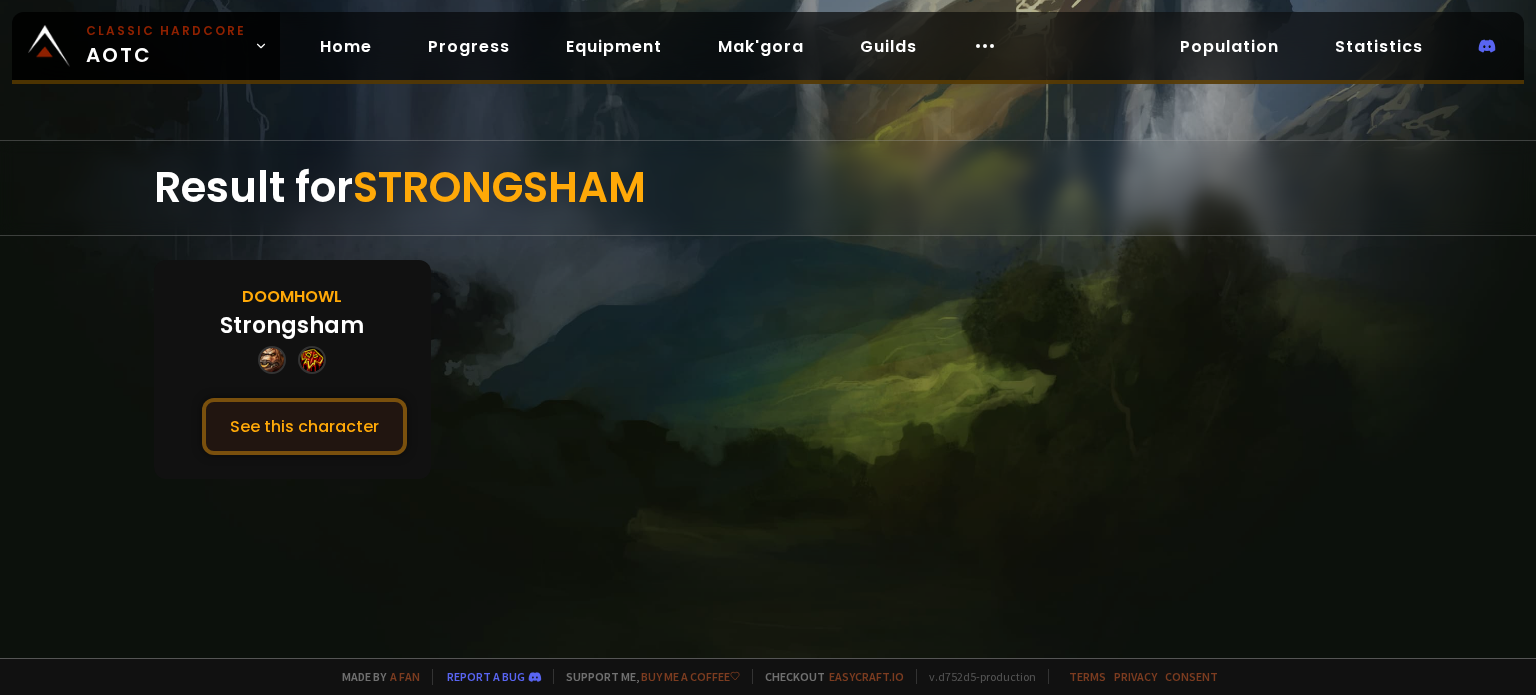 click on "See this character" at bounding box center (304, 426) 